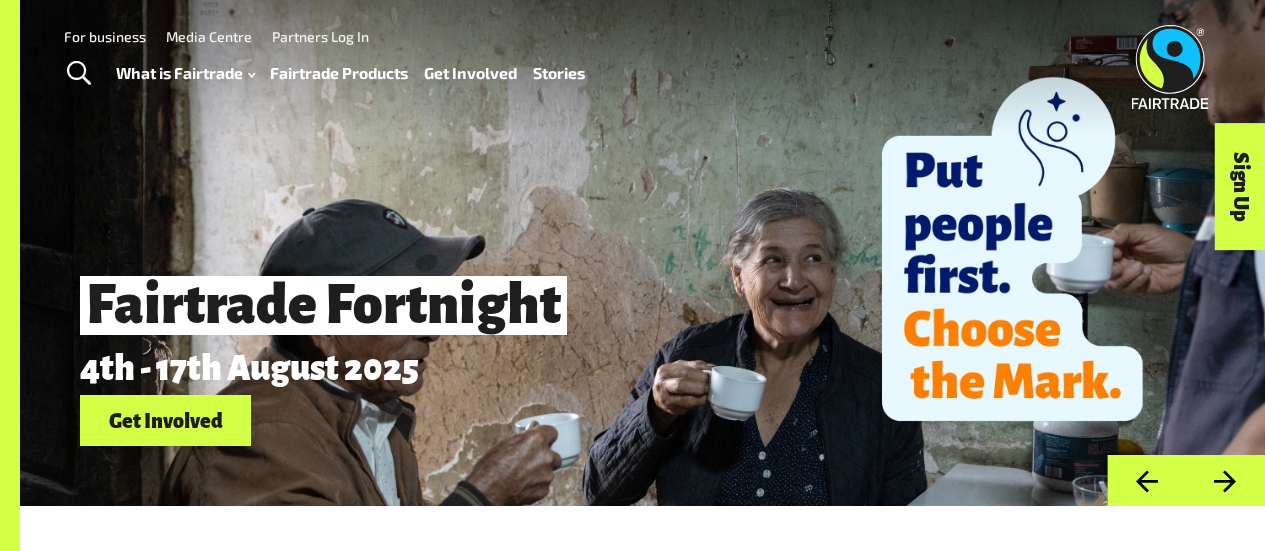 scroll, scrollTop: 0, scrollLeft: 0, axis: both 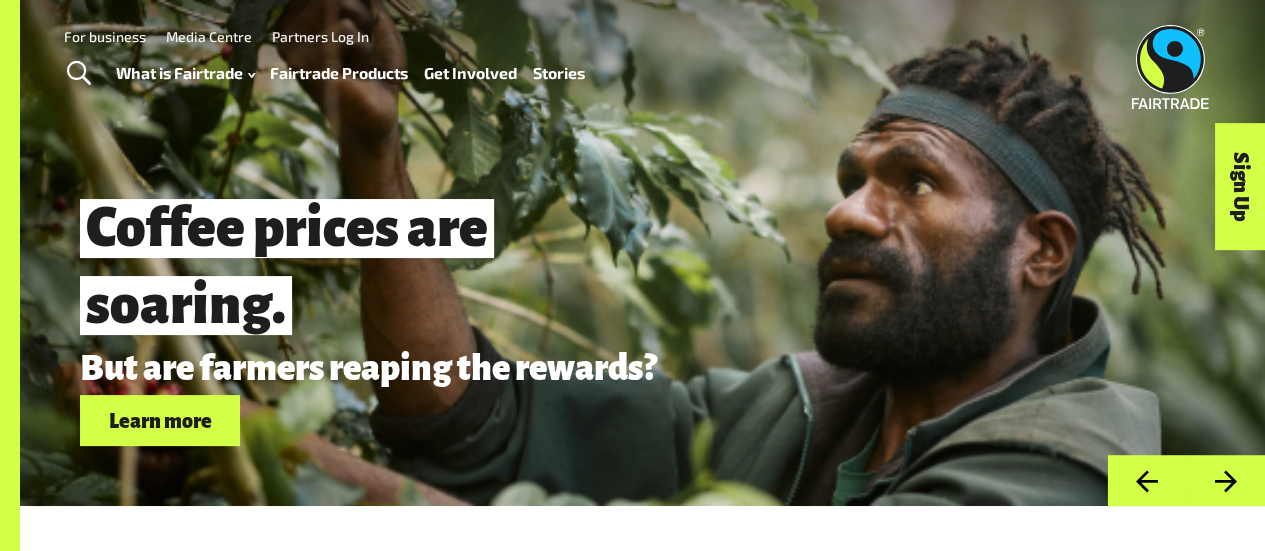 click on "Fairtrade Products" at bounding box center [339, 73] 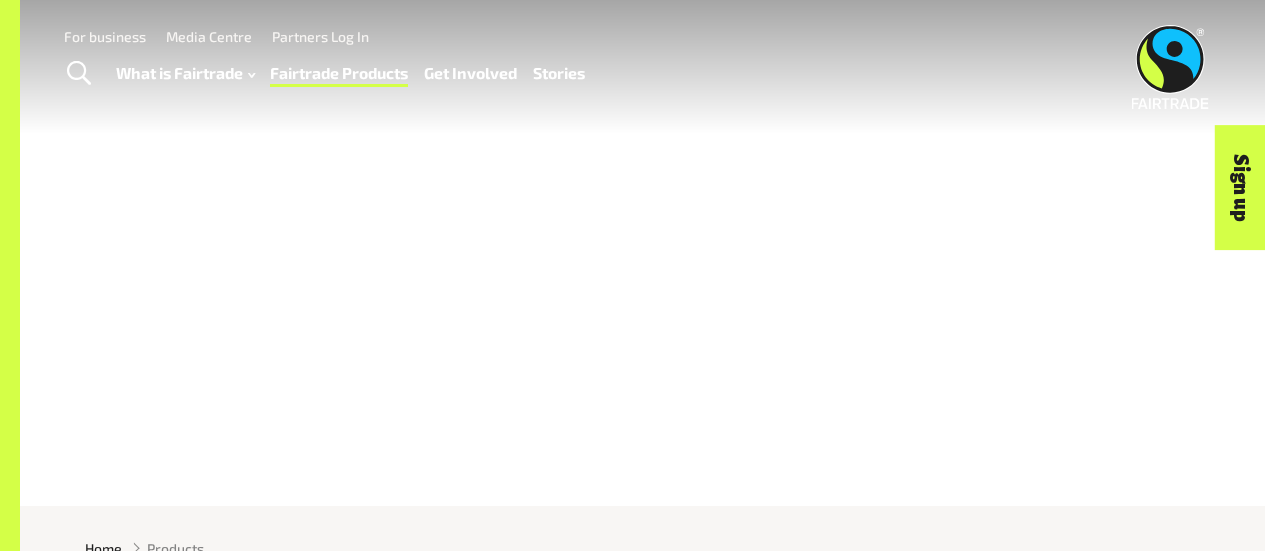 scroll, scrollTop: 0, scrollLeft: 0, axis: both 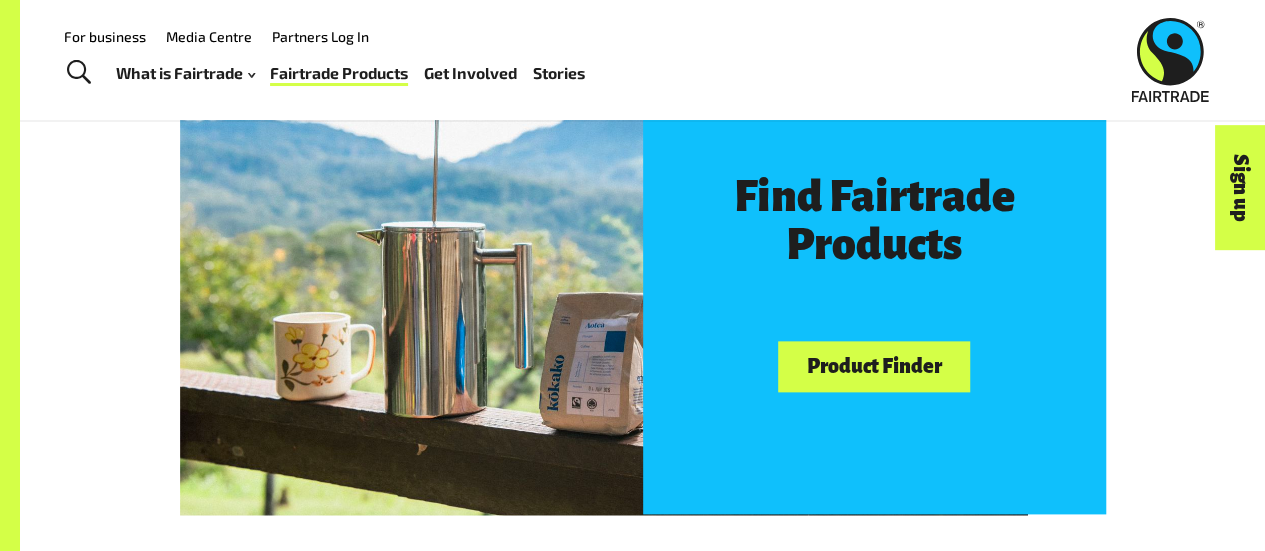 click on "Product Finder" at bounding box center (874, 366) 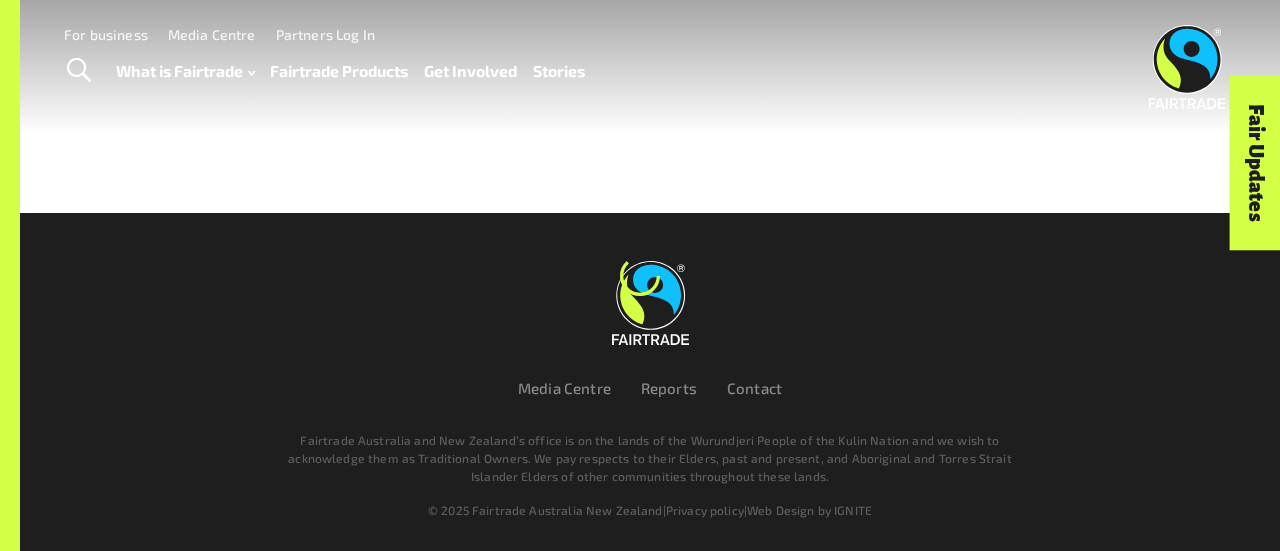 scroll, scrollTop: 0, scrollLeft: 0, axis: both 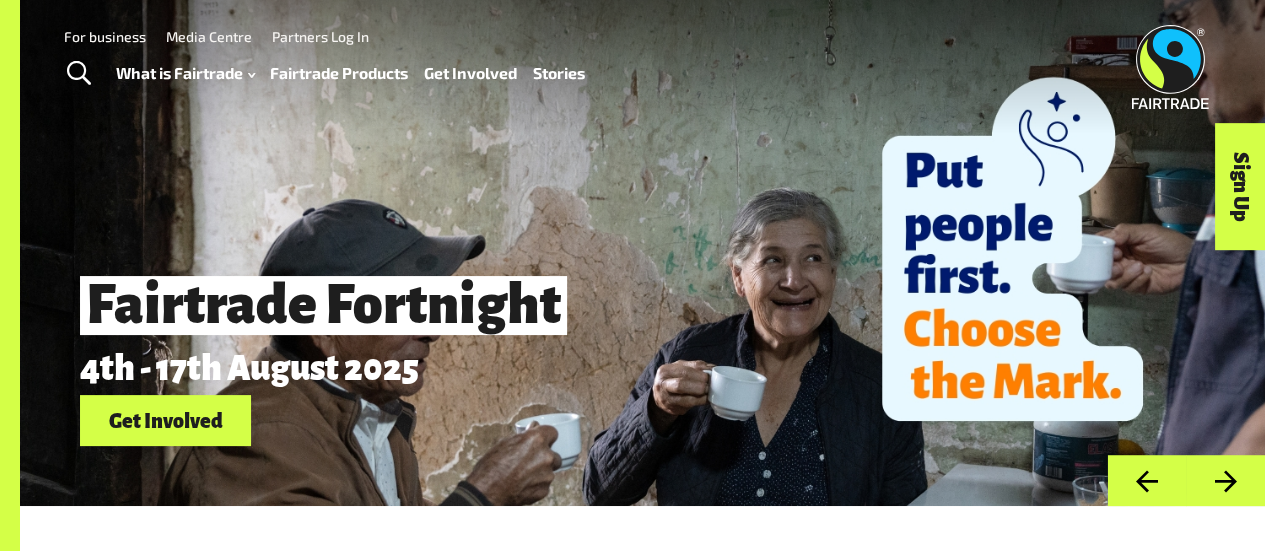 click on "Fairtrade Products" at bounding box center (339, 73) 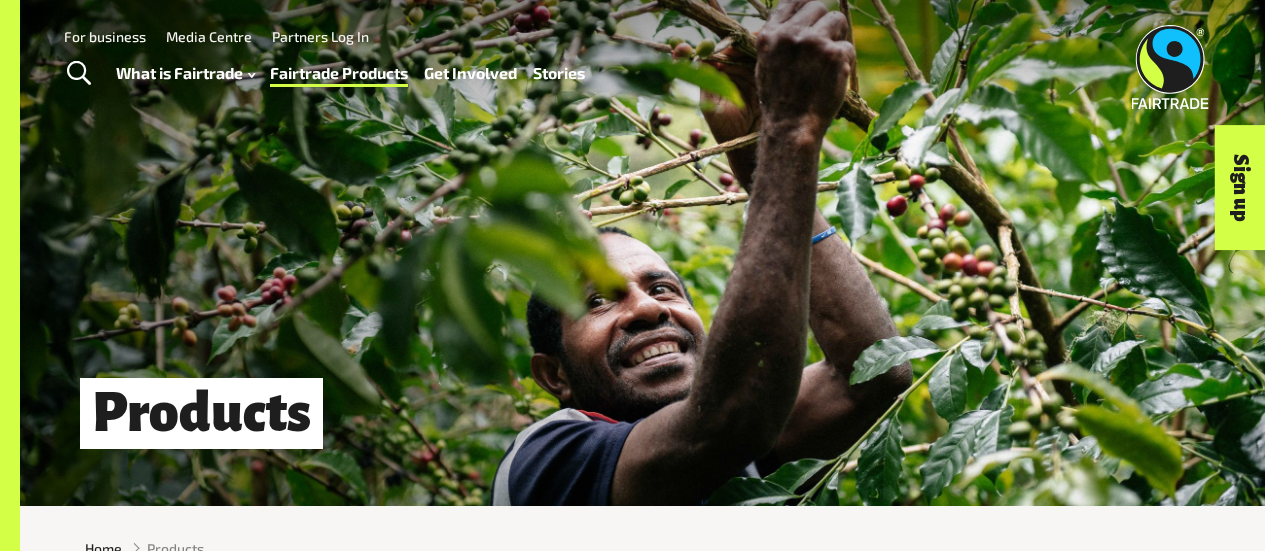 scroll, scrollTop: 0, scrollLeft: 0, axis: both 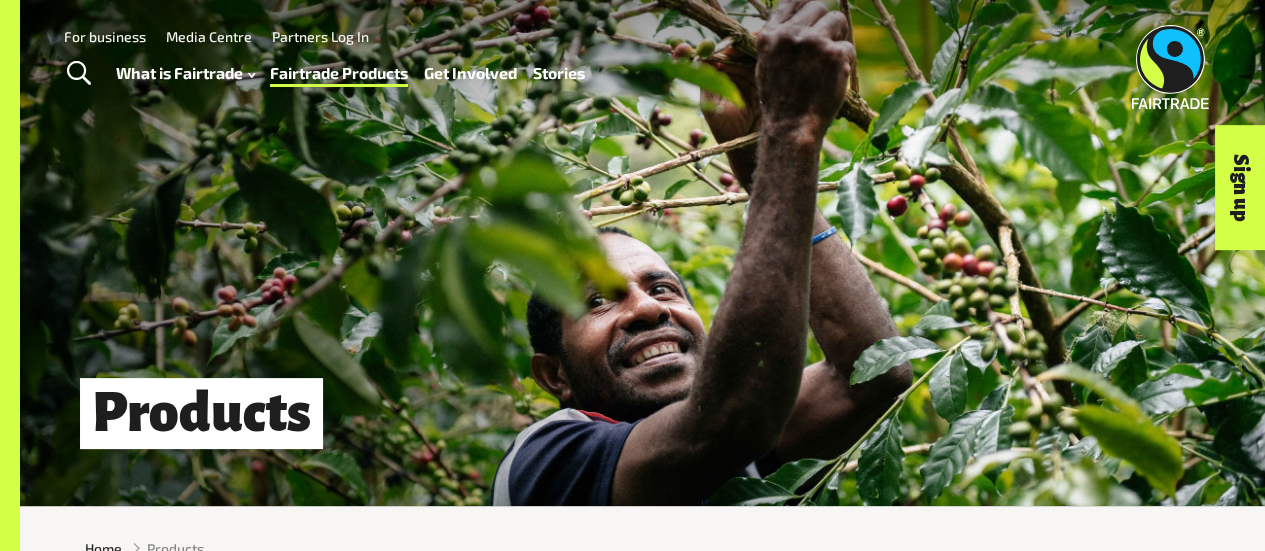 click on "Stories" at bounding box center (559, 73) 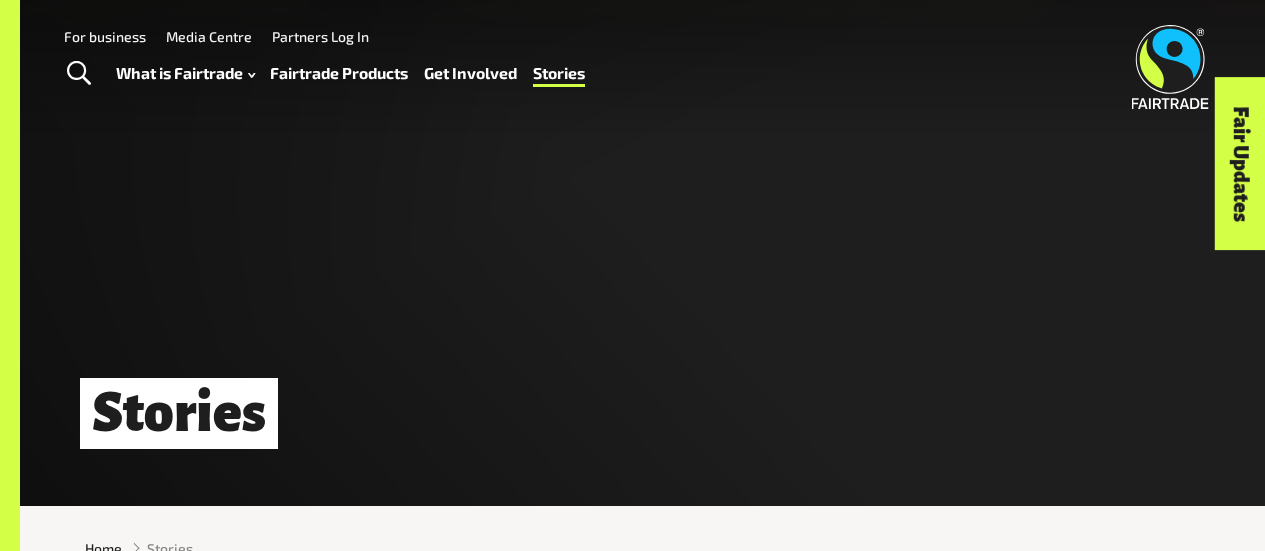 scroll, scrollTop: 0, scrollLeft: 0, axis: both 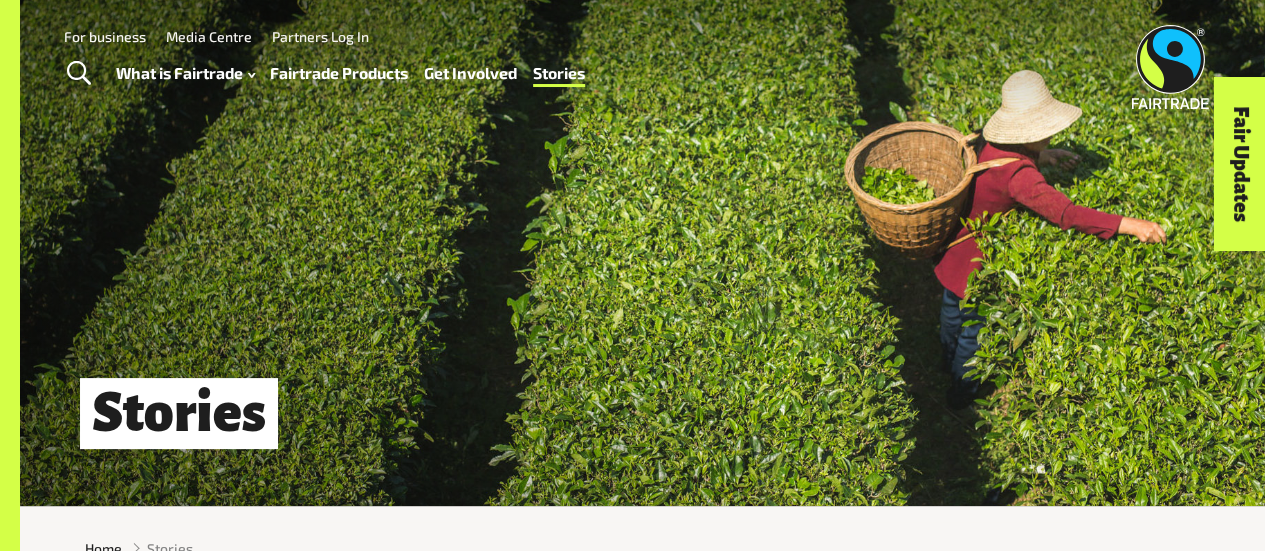 click on "Fairtrade Products" at bounding box center (339, 73) 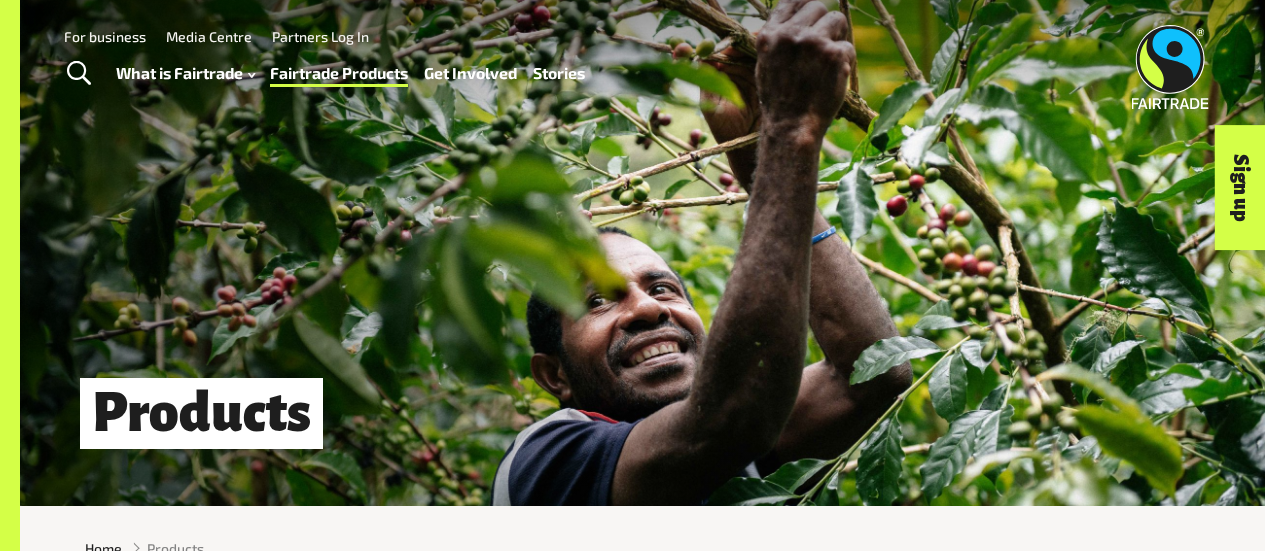 scroll, scrollTop: 0, scrollLeft: 0, axis: both 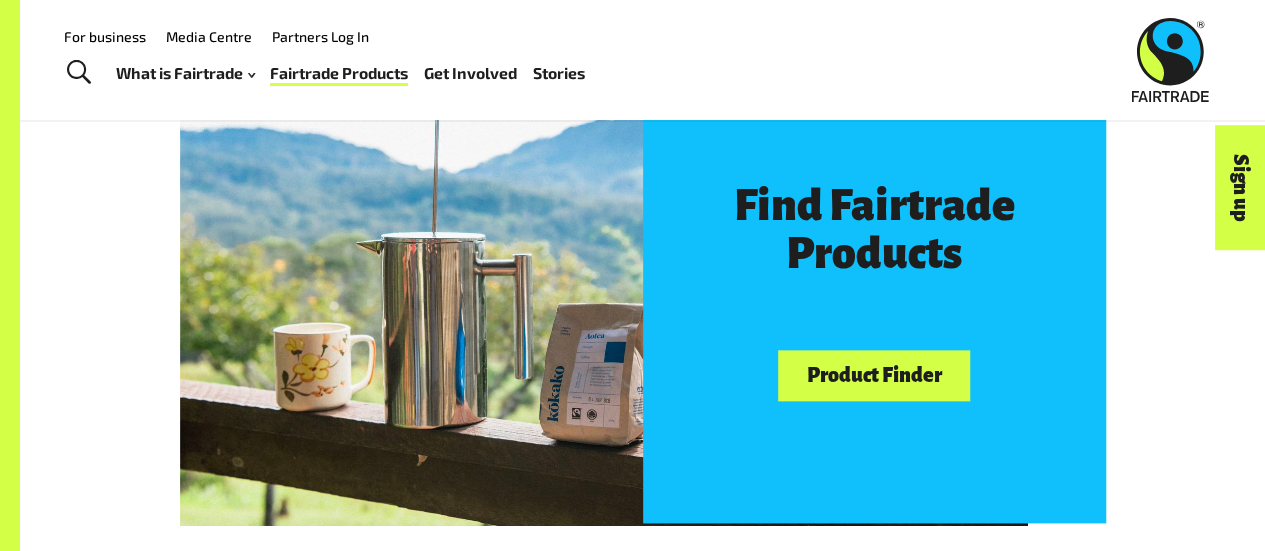 click on "Product Finder" at bounding box center [874, 375] 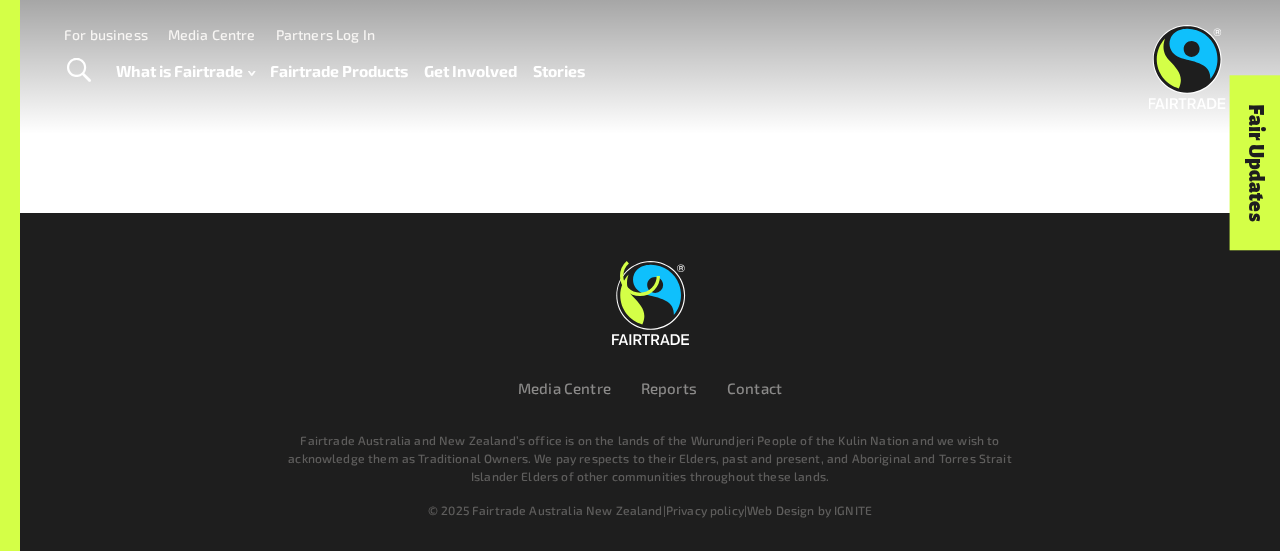 scroll, scrollTop: 0, scrollLeft: 0, axis: both 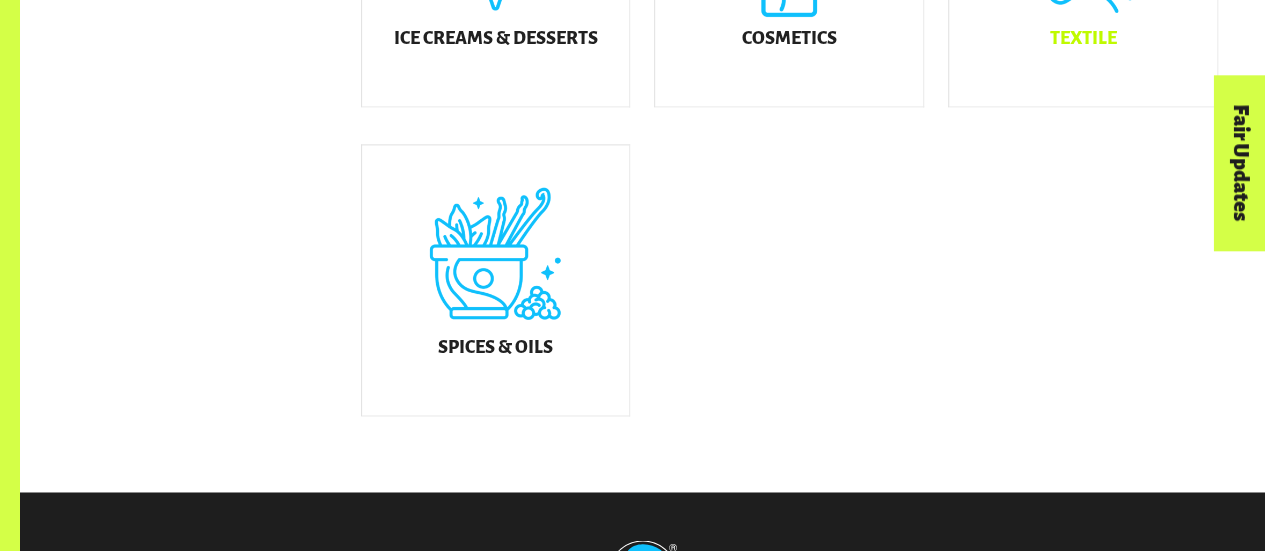 click on "Textile" at bounding box center [1083, 39] 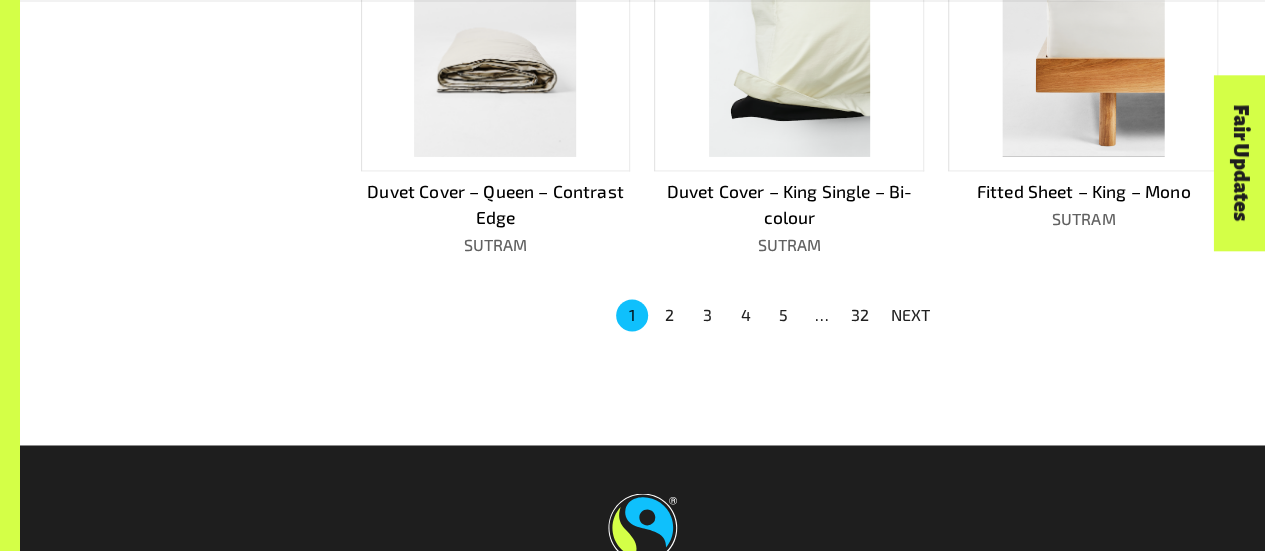 scroll, scrollTop: 1406, scrollLeft: 0, axis: vertical 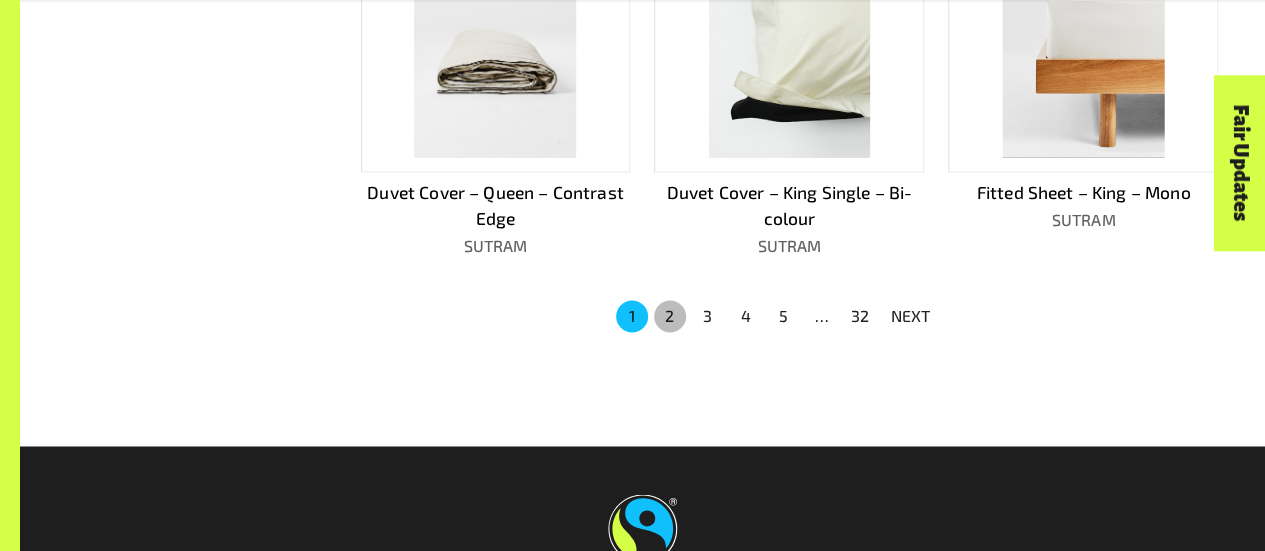 click on "2" at bounding box center (670, 316) 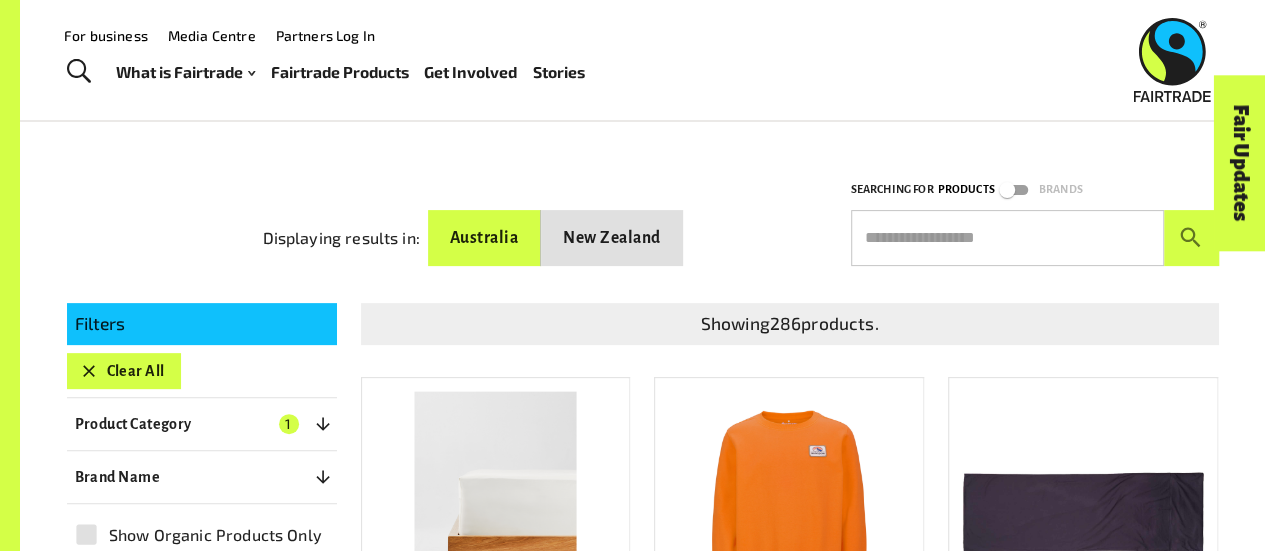 scroll, scrollTop: 0, scrollLeft: 0, axis: both 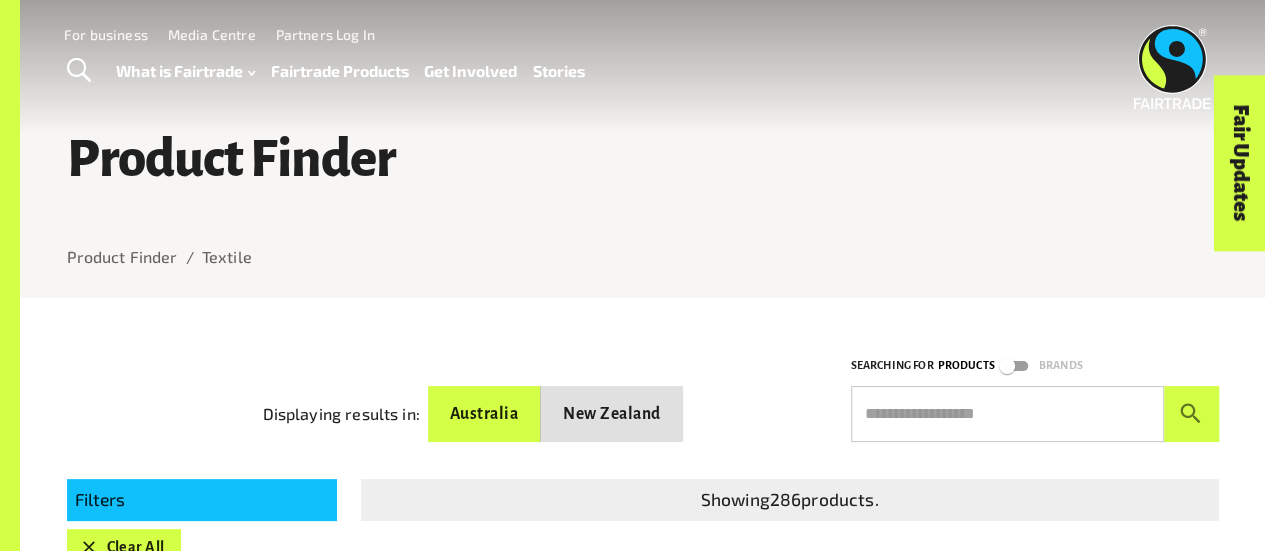 click on "Product Finder Product Finder / Textile" at bounding box center [643, 157] 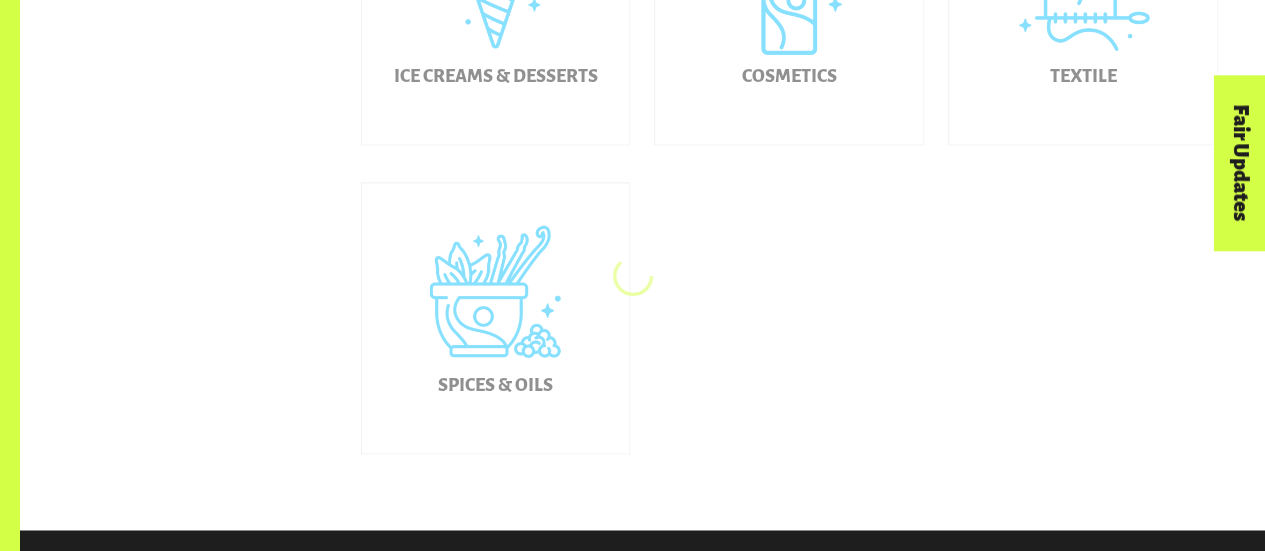 scroll, scrollTop: 1357, scrollLeft: 0, axis: vertical 